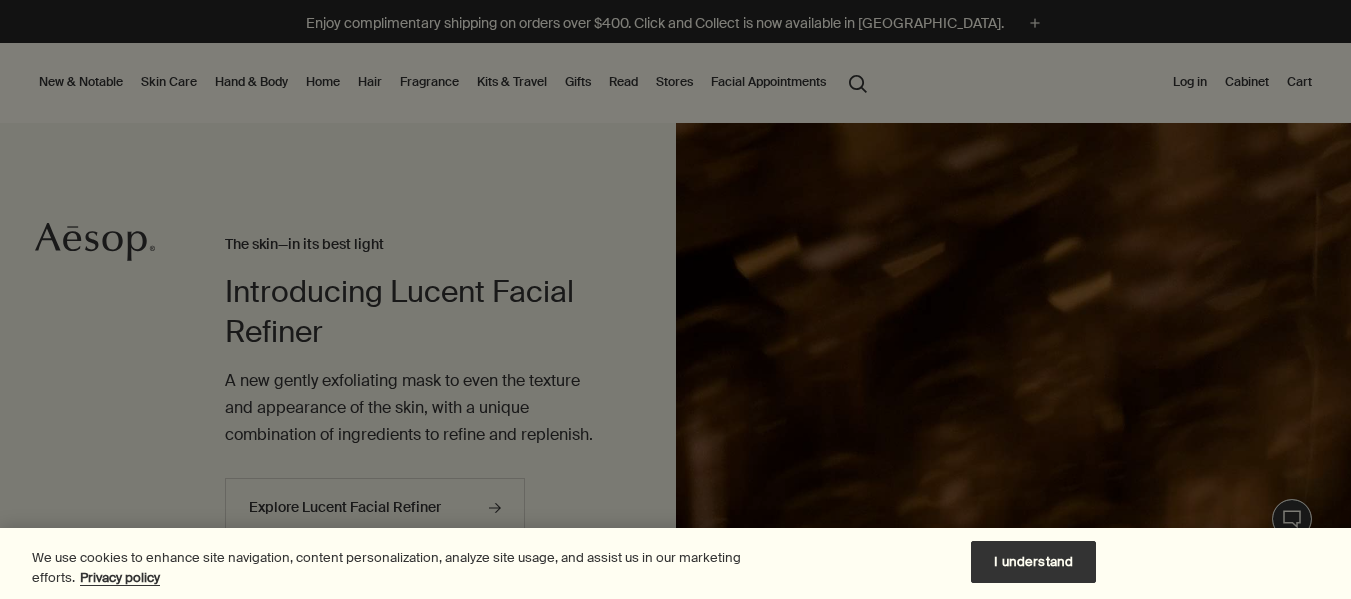 scroll, scrollTop: 0, scrollLeft: 0, axis: both 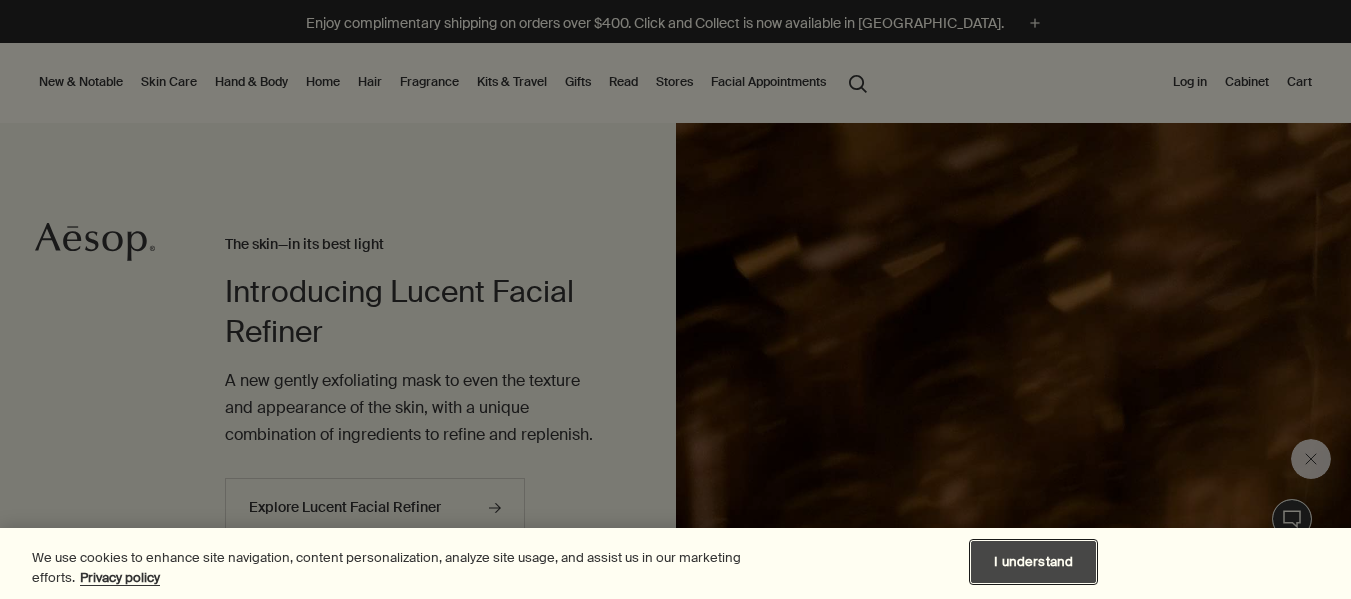 click on "I understand" at bounding box center [1033, 562] 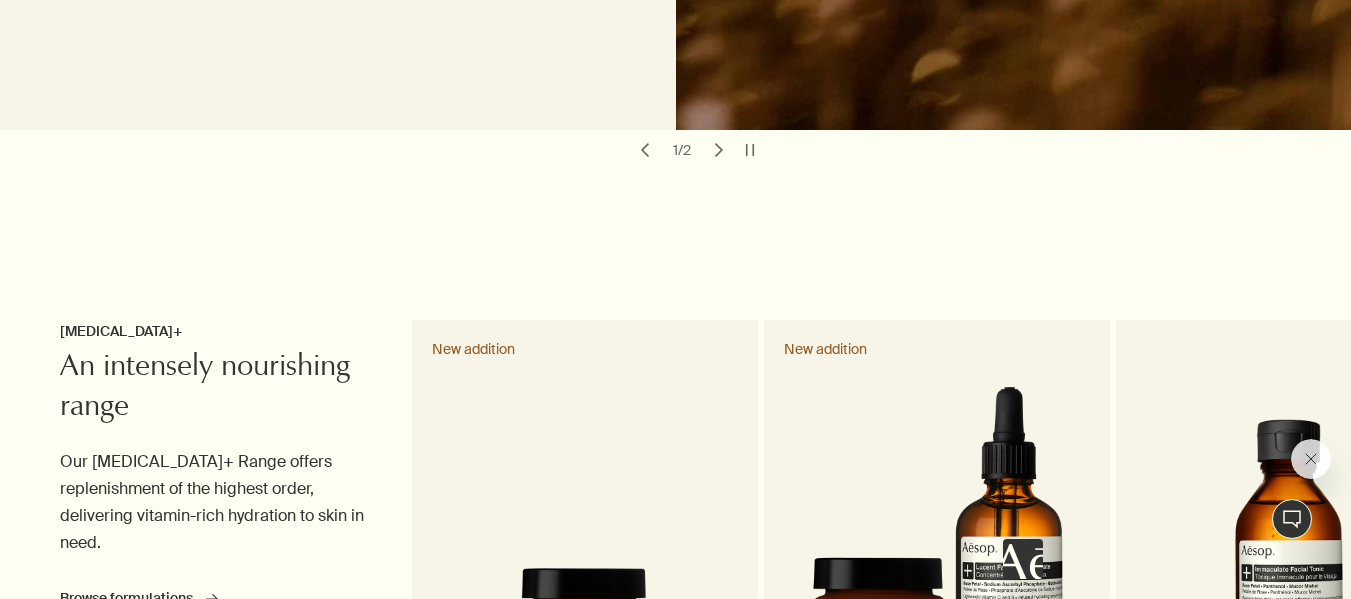 scroll, scrollTop: 1000, scrollLeft: 0, axis: vertical 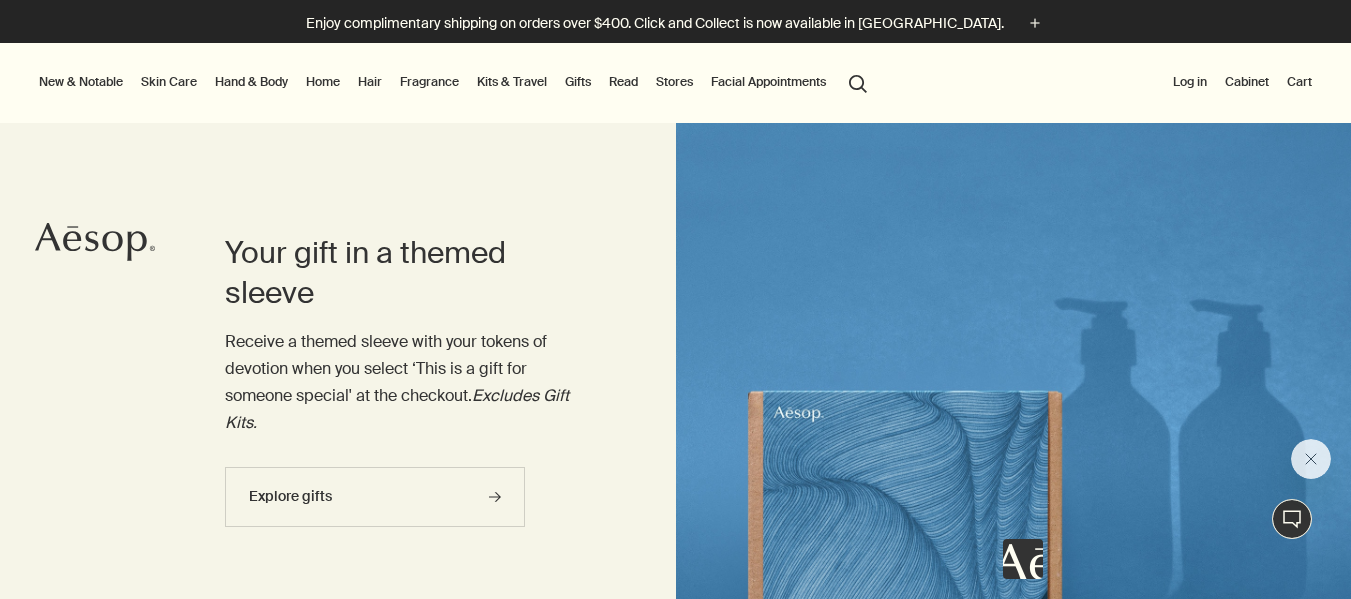 click on "Skin Care" at bounding box center (169, 82) 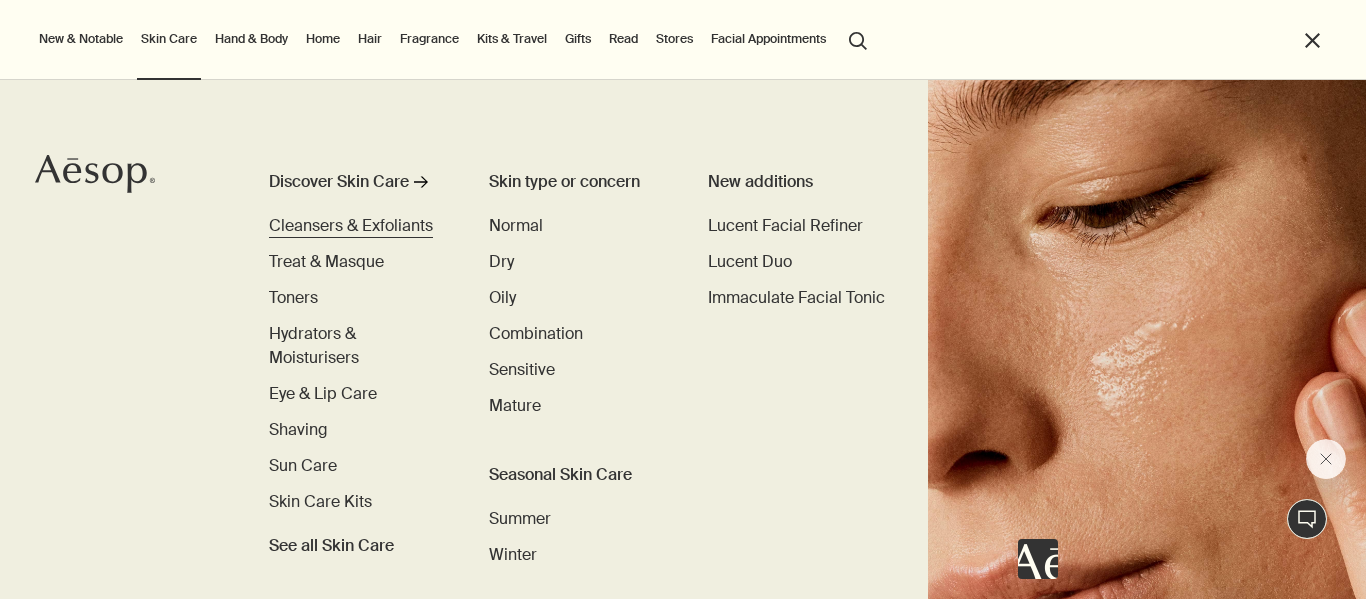 click on "Cleansers & Exfoliants" at bounding box center (351, 225) 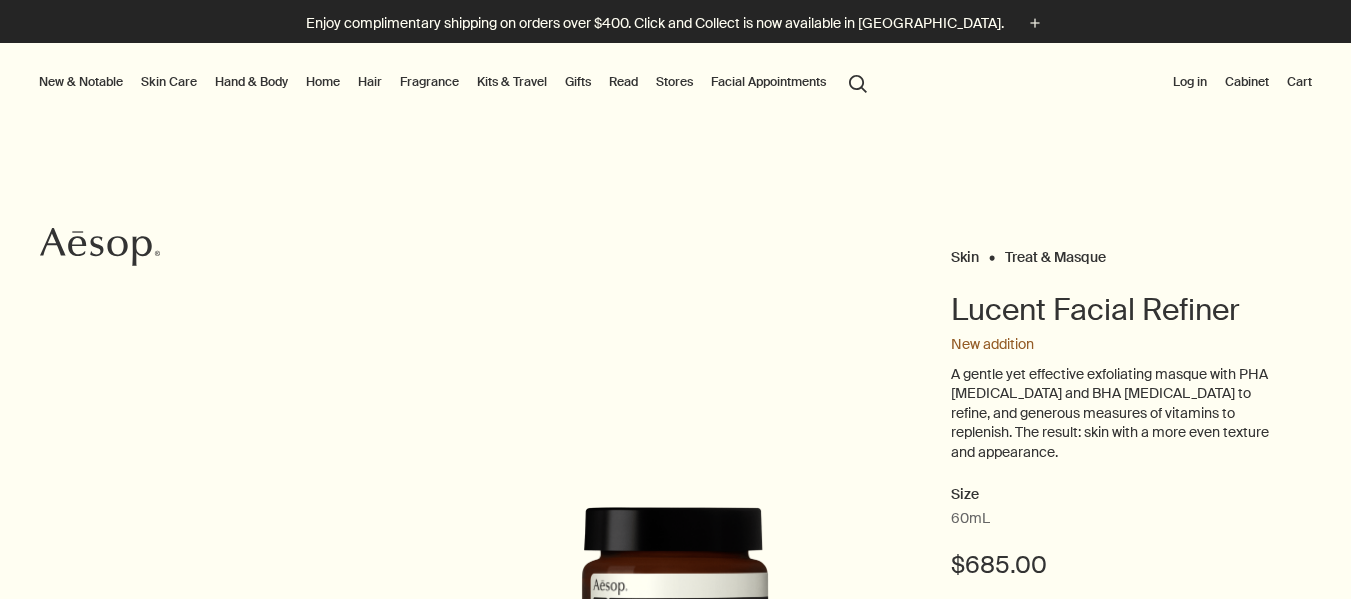 scroll, scrollTop: 0, scrollLeft: 0, axis: both 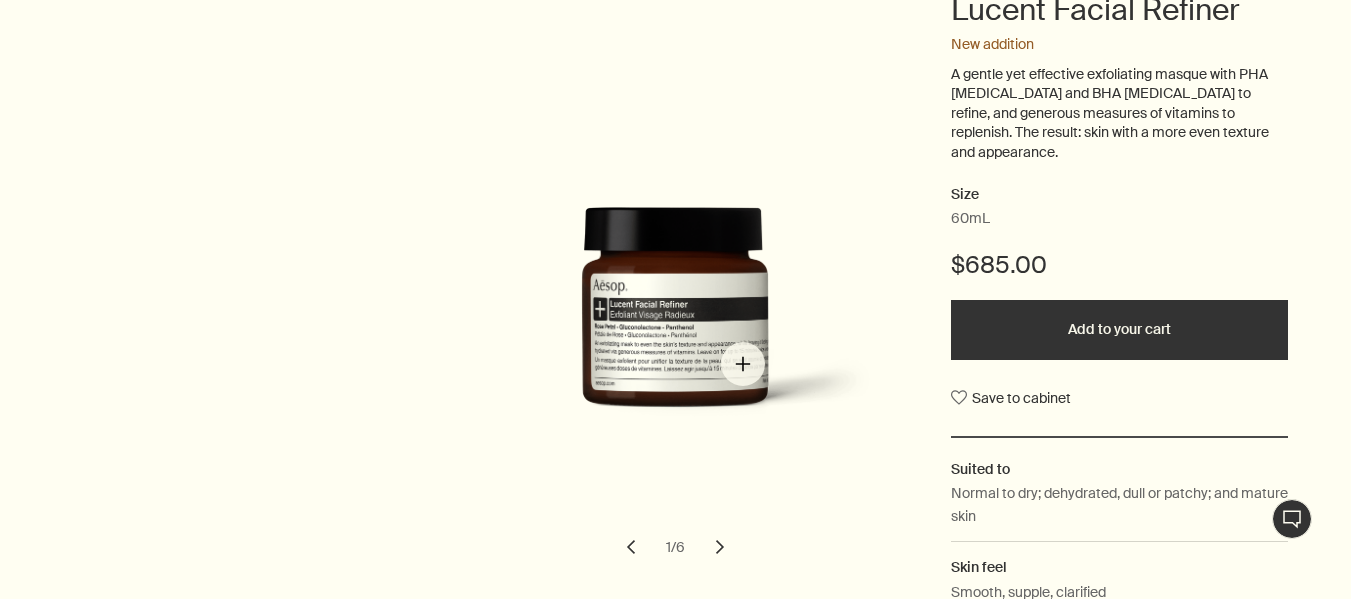 click at bounding box center [705, 323] 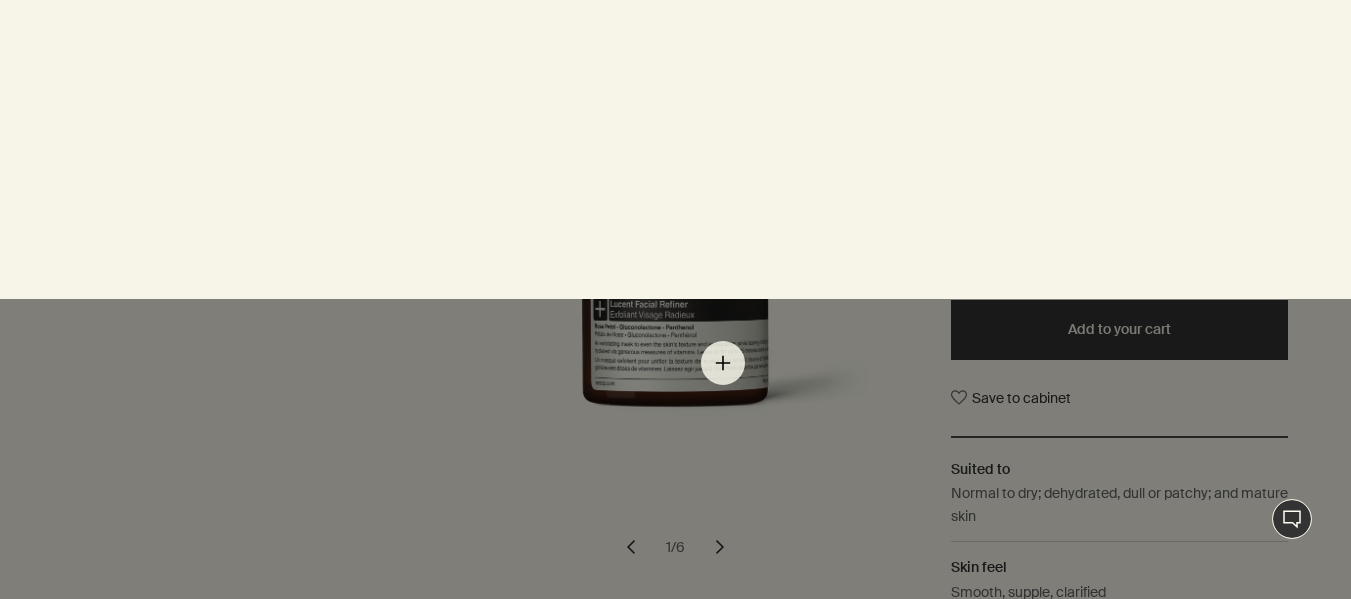scroll, scrollTop: 0, scrollLeft: 0, axis: both 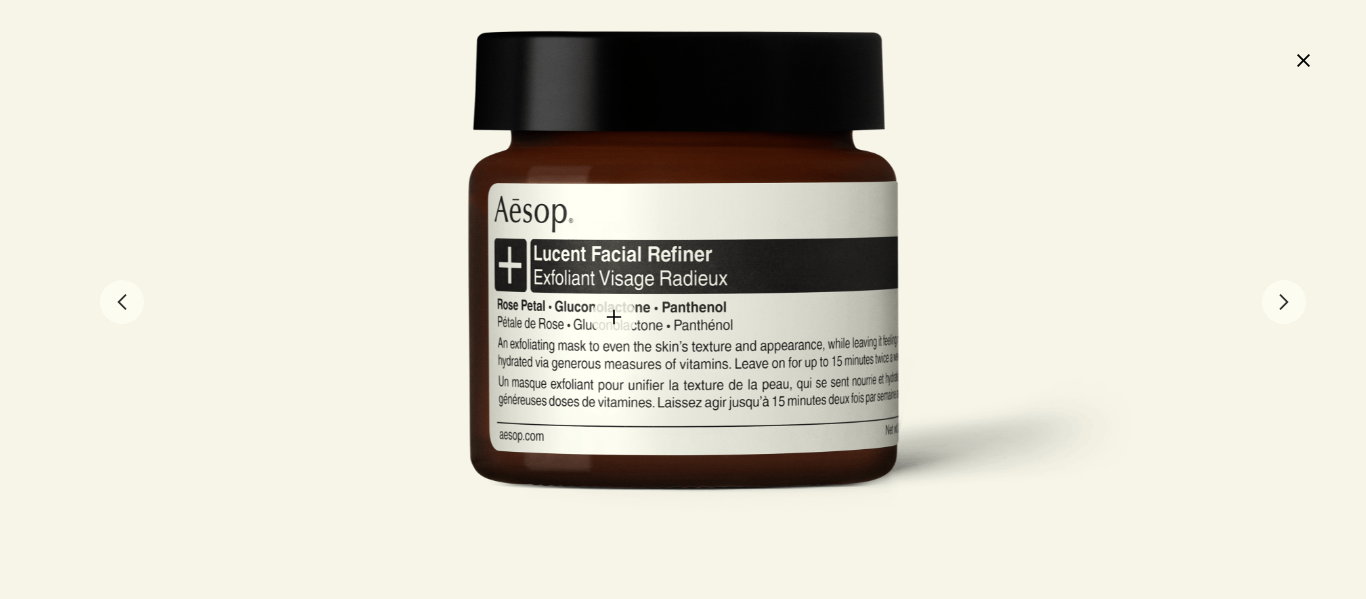 click at bounding box center (683, 299) 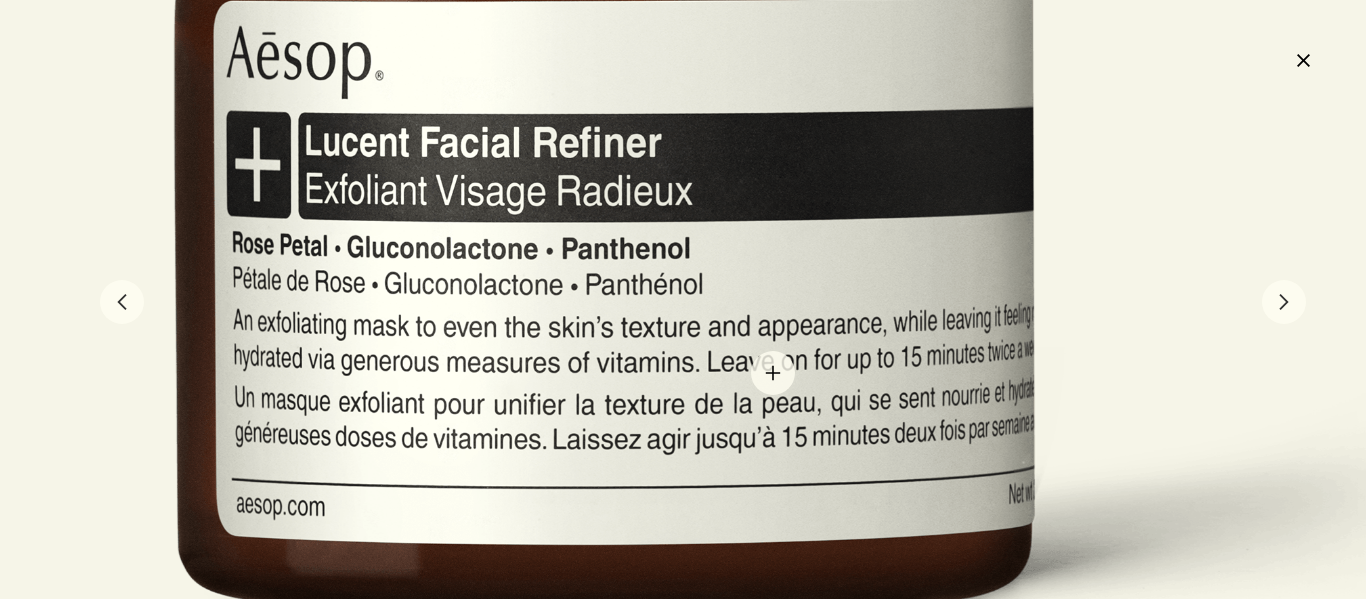 click at bounding box center (604, 233) 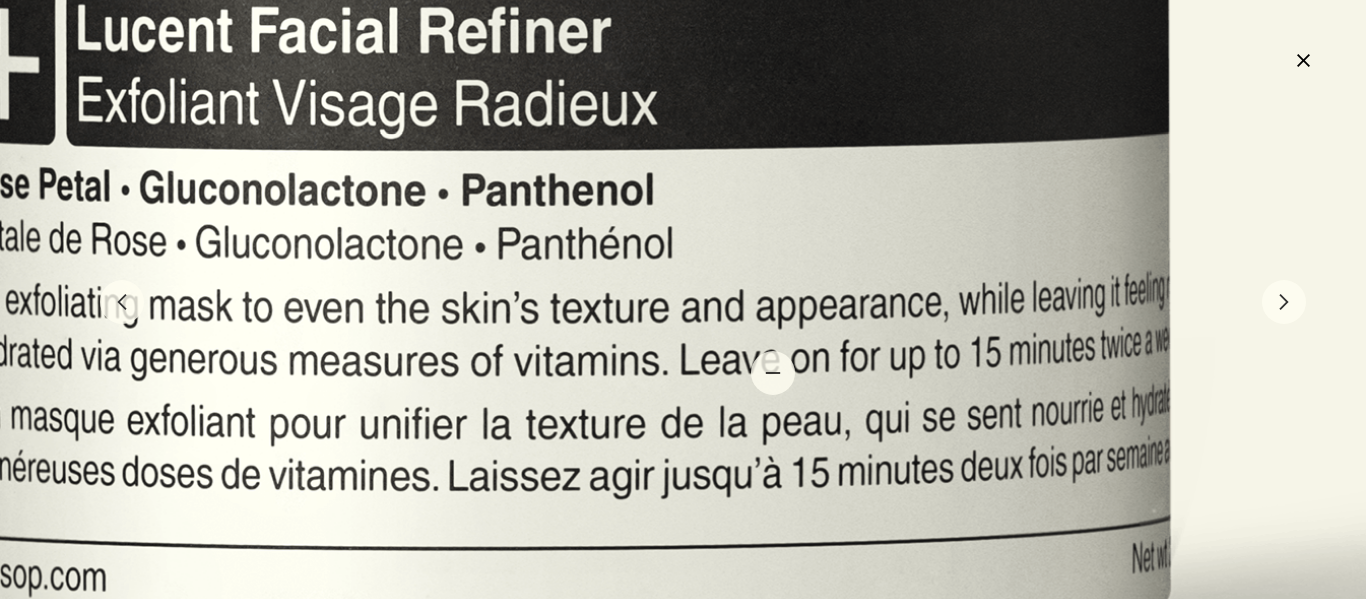 click at bounding box center [524, 167] 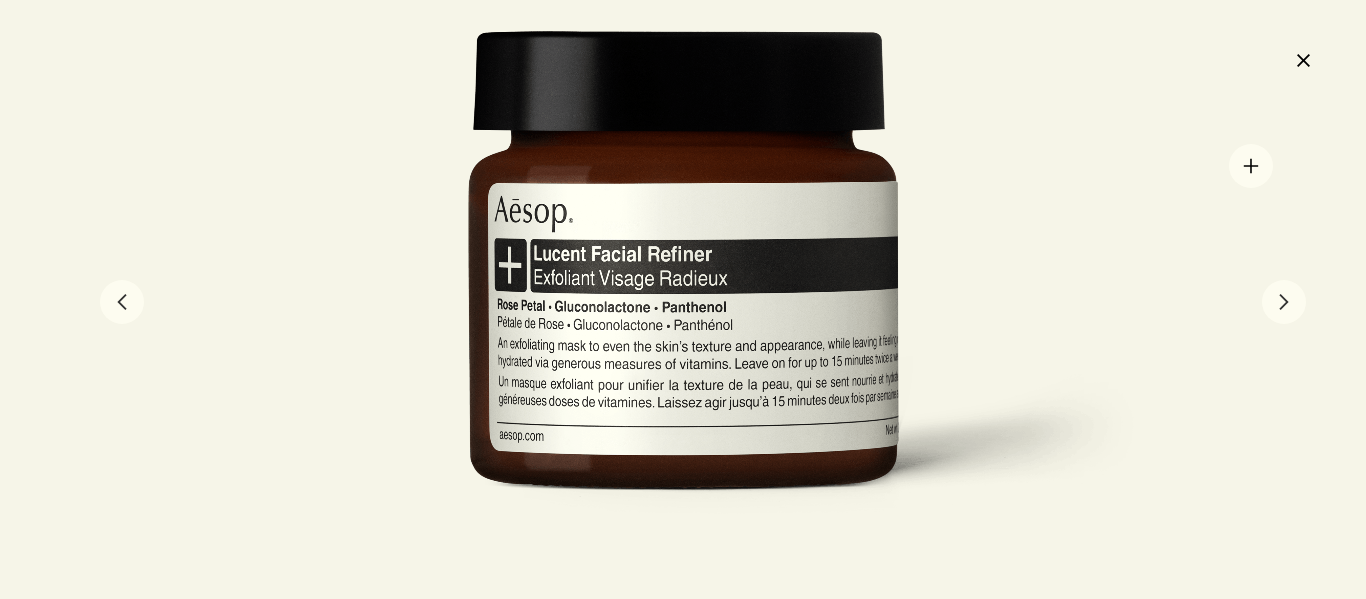 click at bounding box center [683, 299] 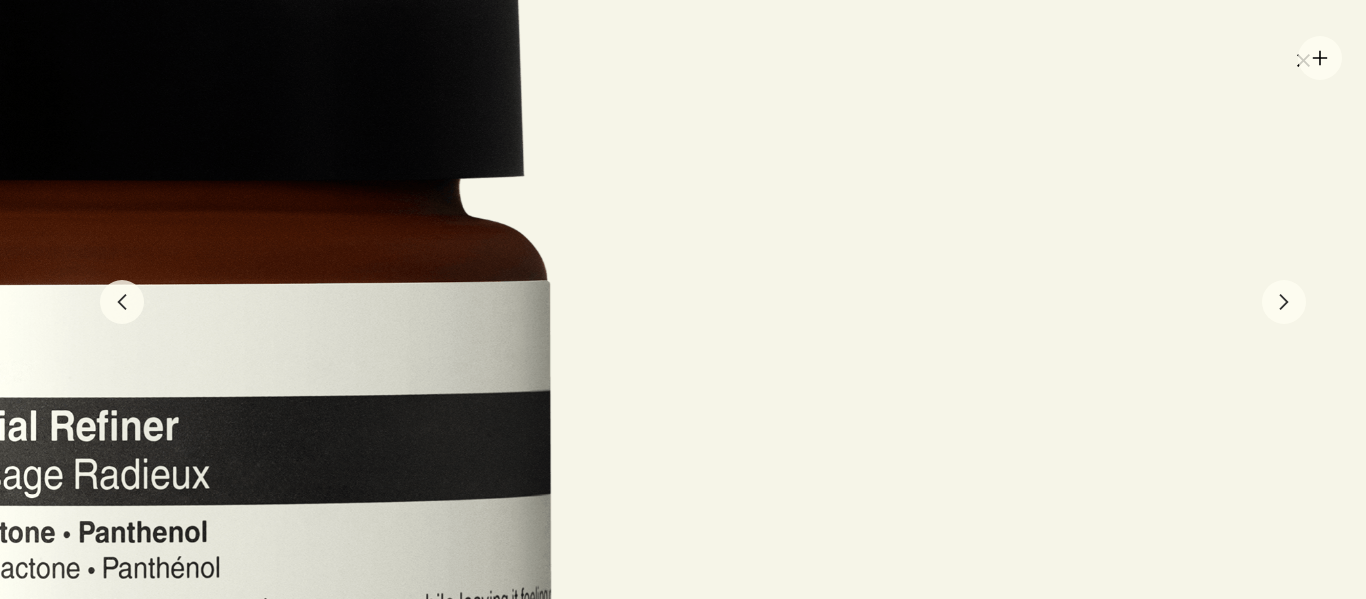 click at bounding box center [121, 517] 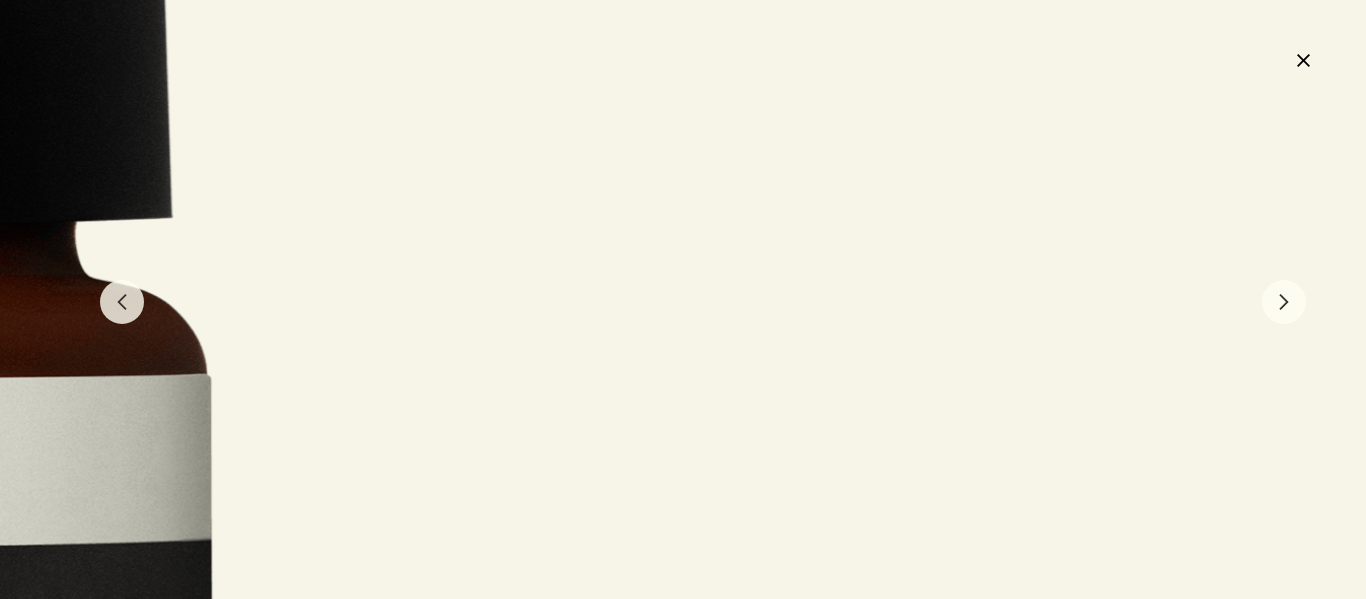 click on "close" at bounding box center (1303, 60) 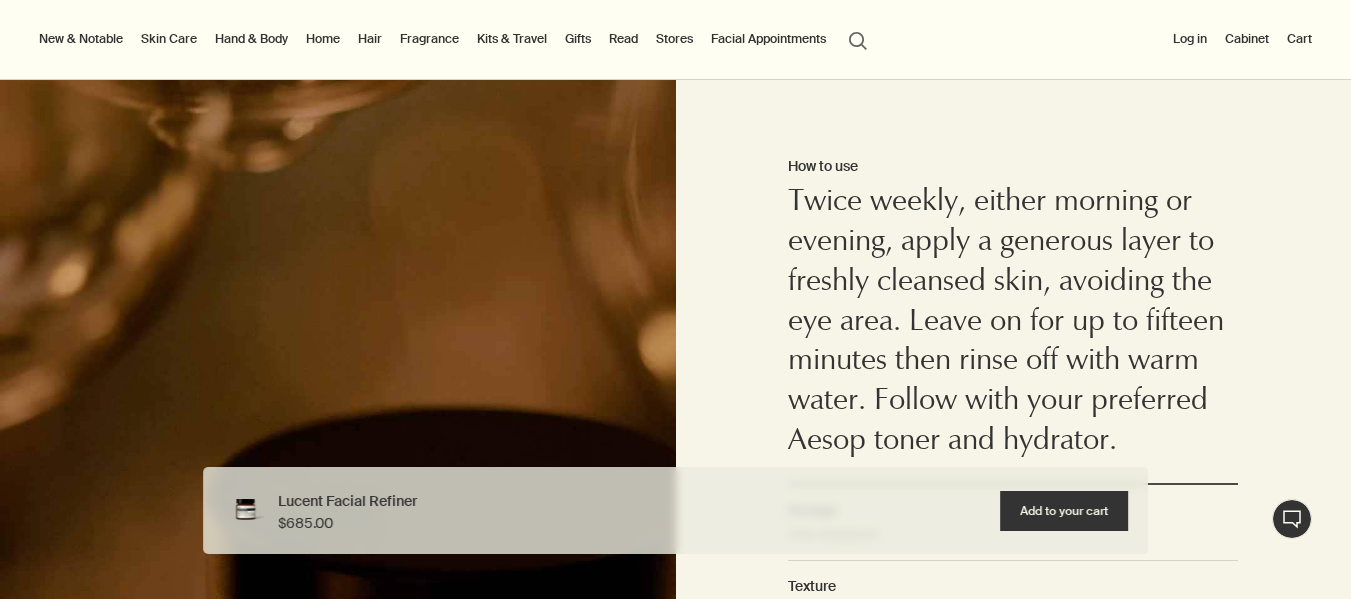 scroll, scrollTop: 1300, scrollLeft: 0, axis: vertical 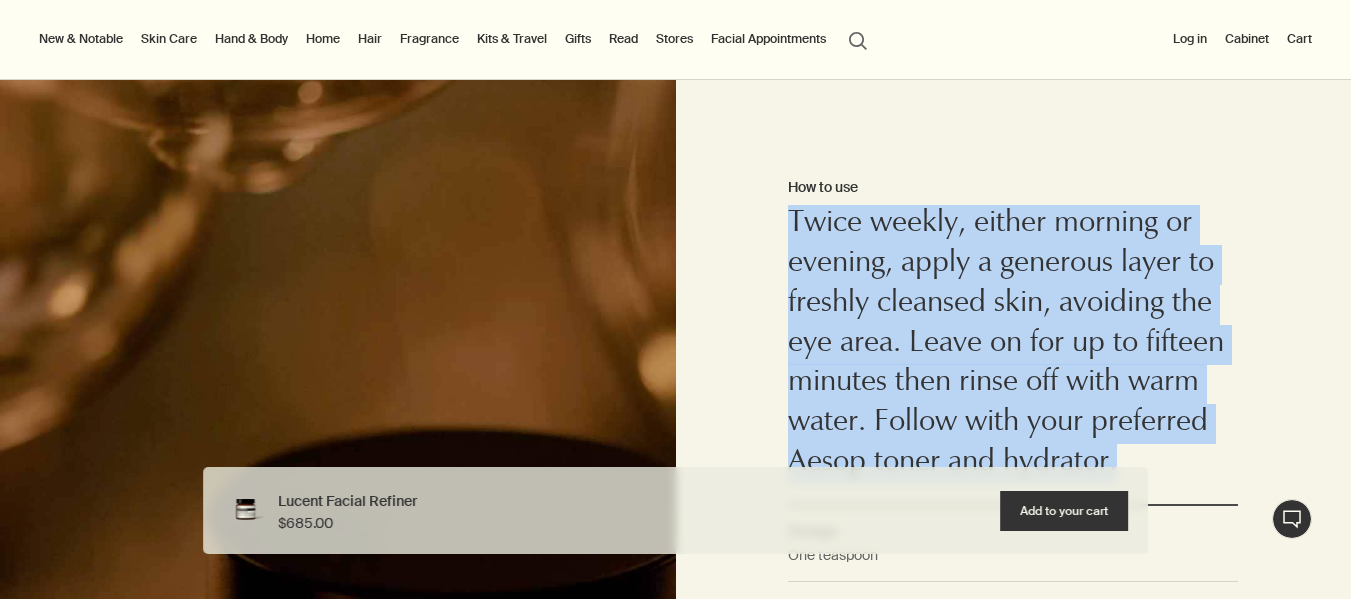 drag, startPoint x: 783, startPoint y: 216, endPoint x: 1202, endPoint y: 449, distance: 479.42673 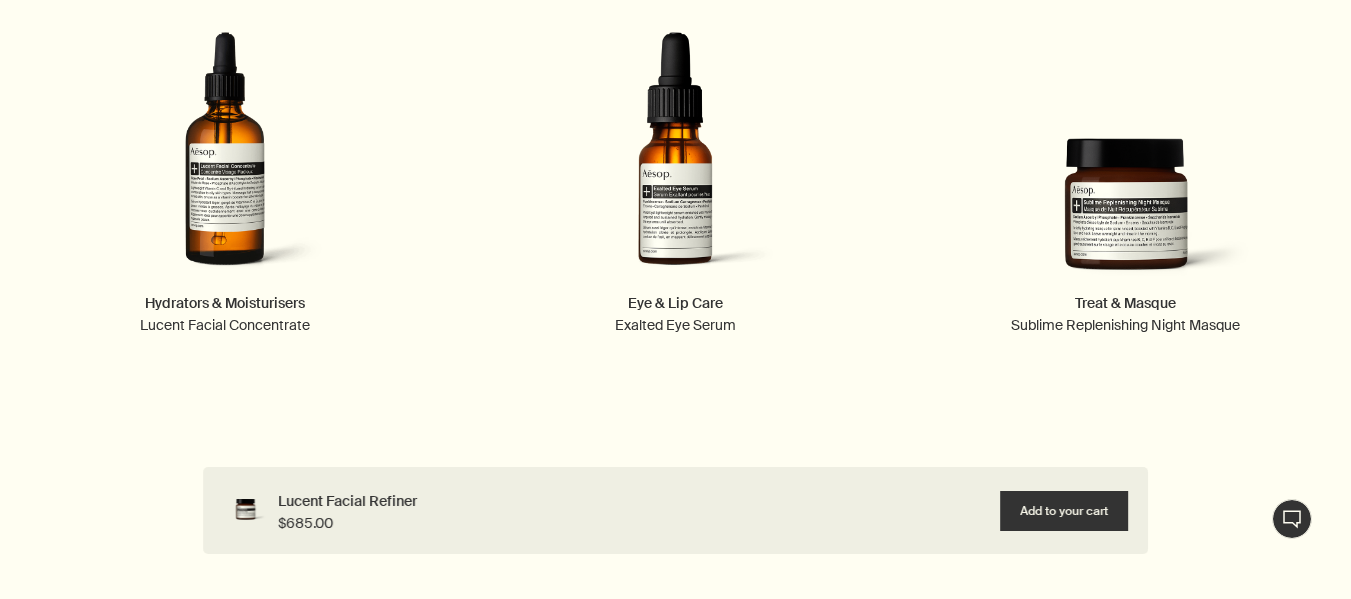 scroll, scrollTop: 3304, scrollLeft: 0, axis: vertical 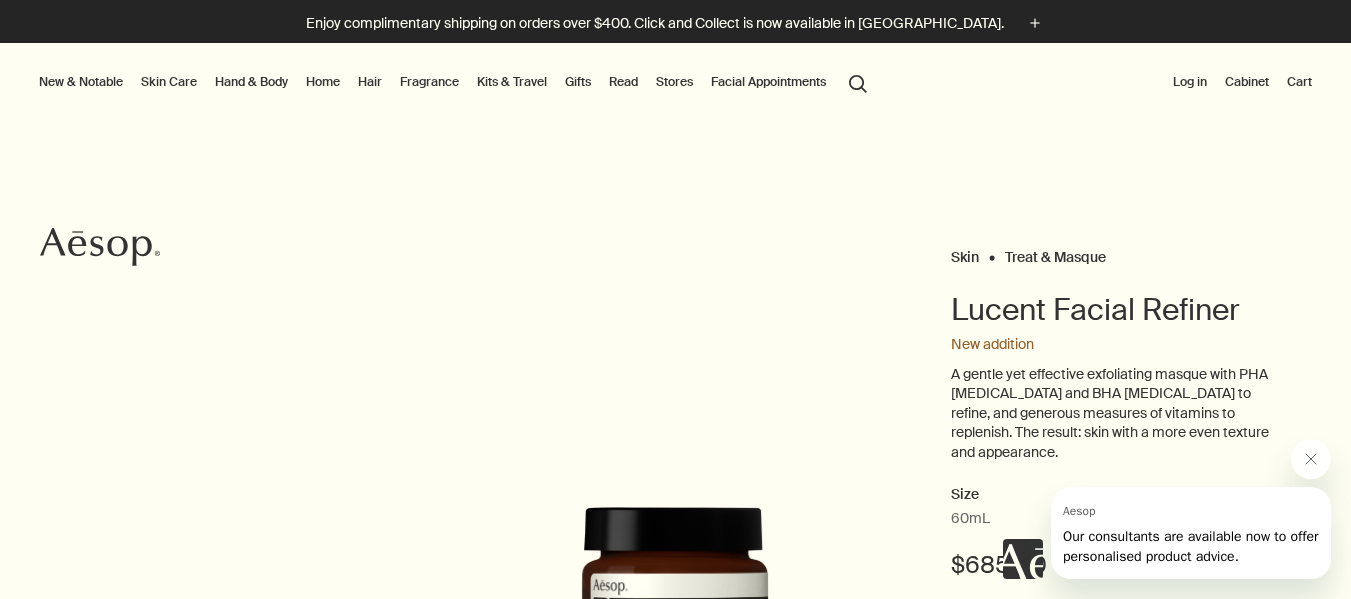 click on "New & Notable" at bounding box center (81, 82) 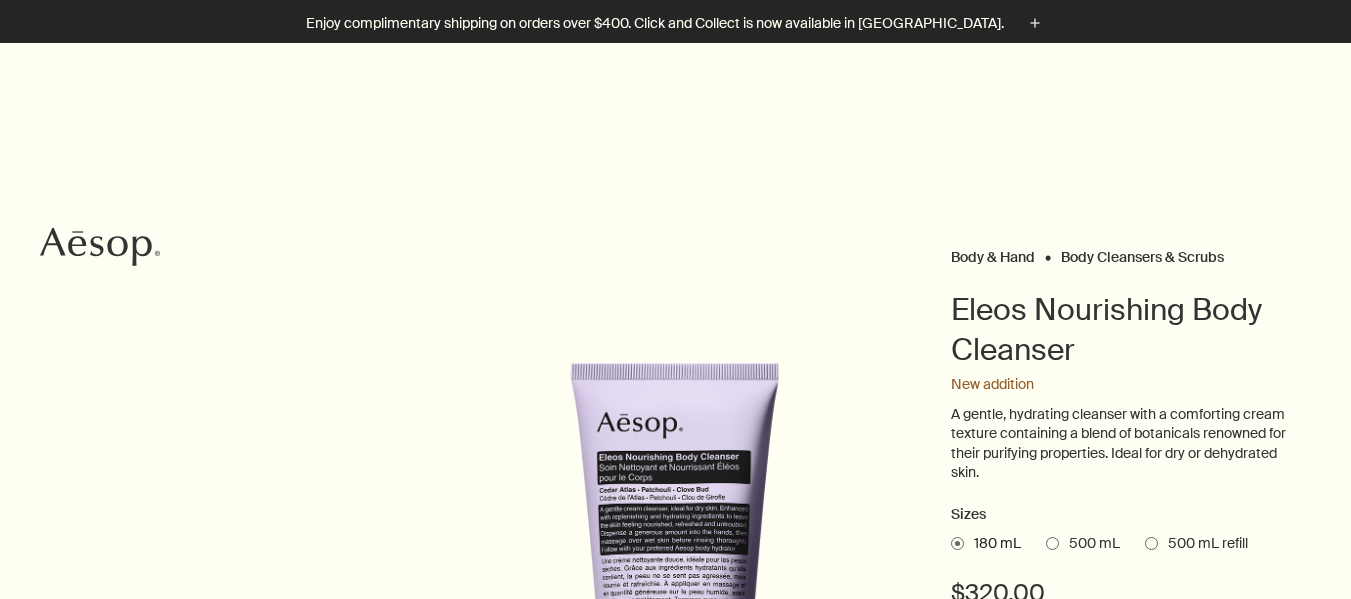scroll, scrollTop: 200, scrollLeft: 0, axis: vertical 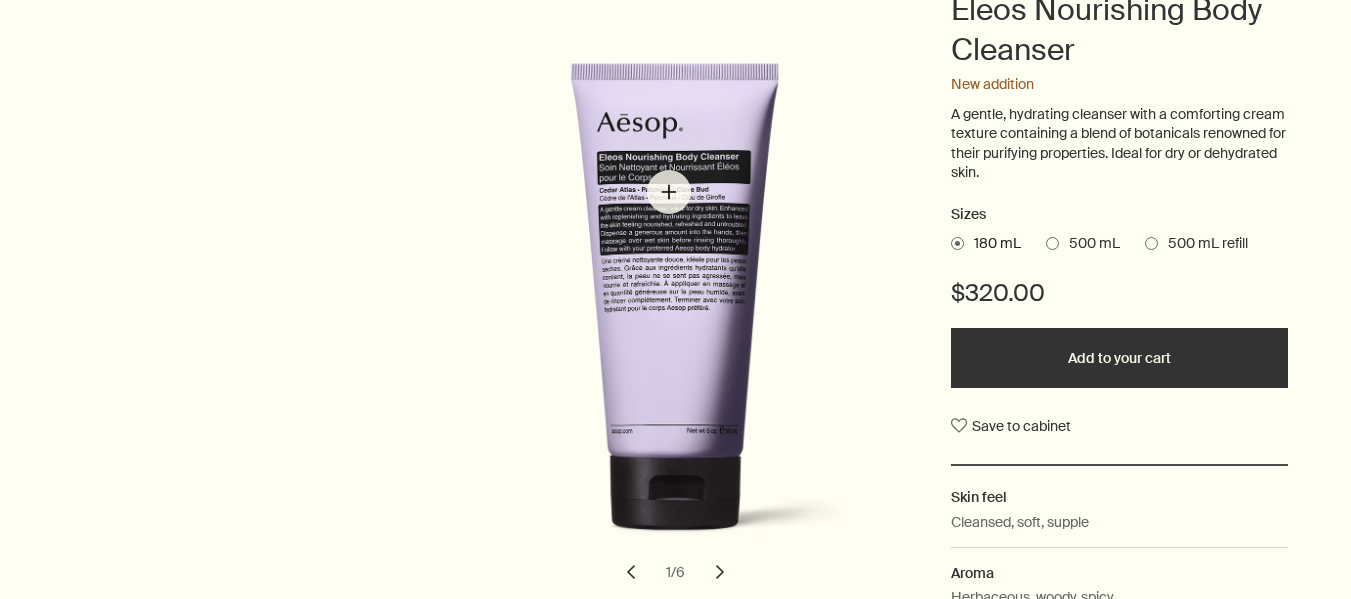 click at bounding box center [705, 315] 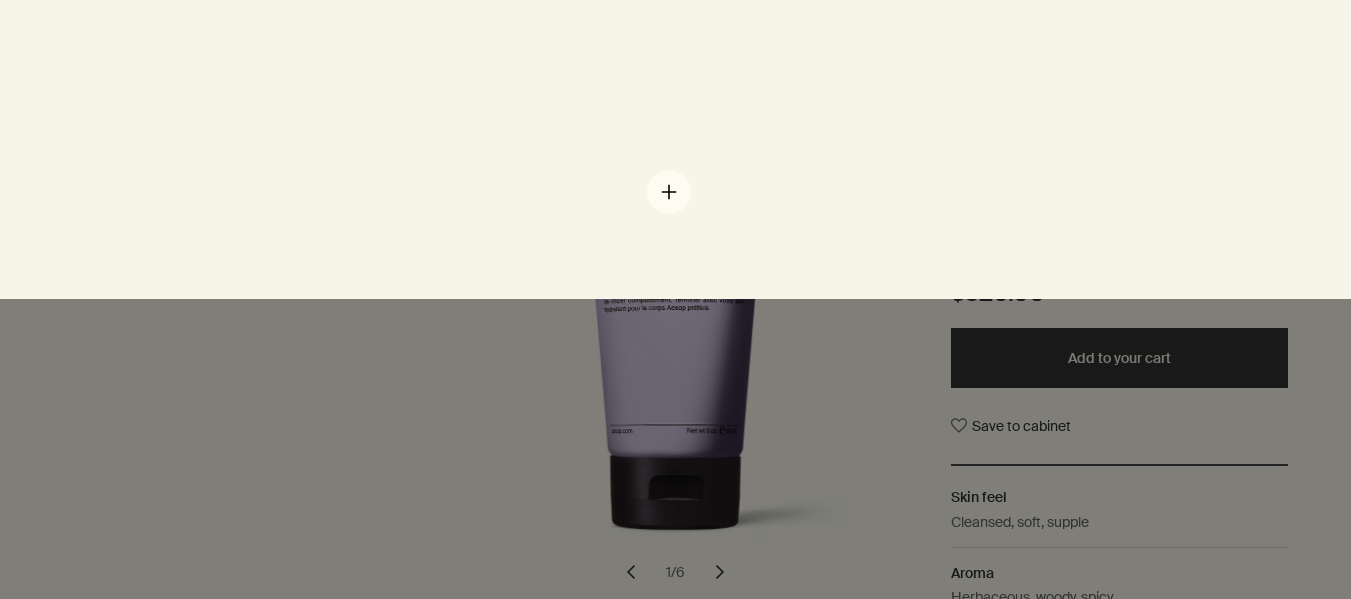 scroll, scrollTop: 0, scrollLeft: 0, axis: both 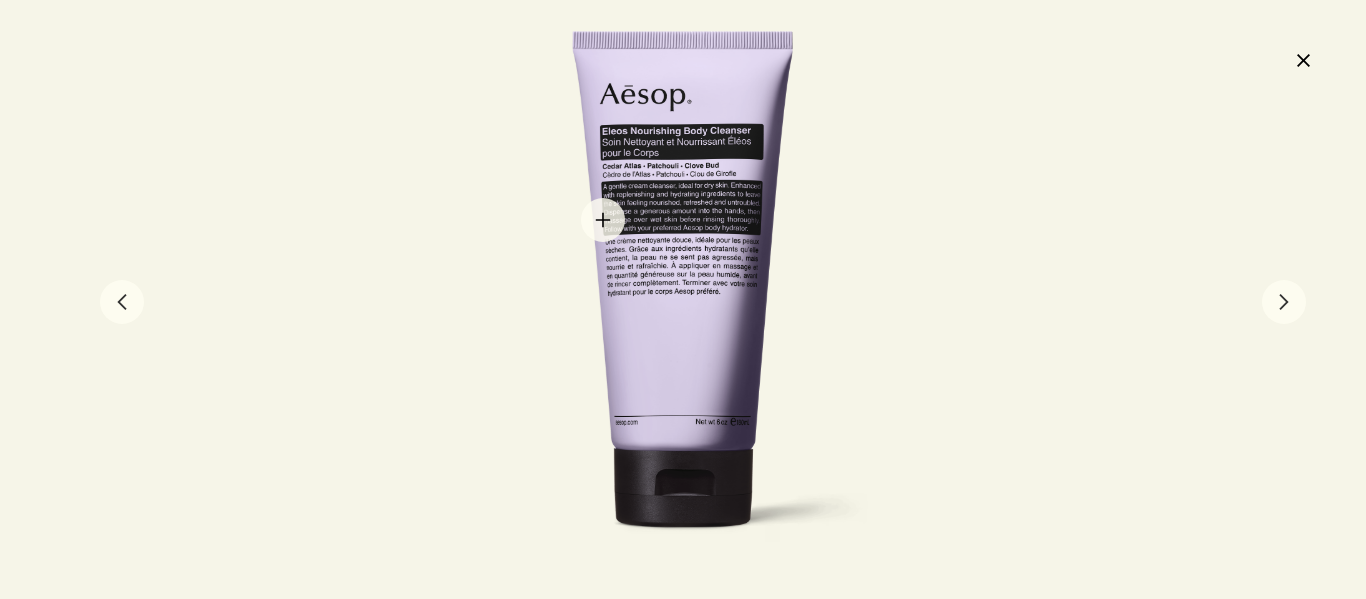 click at bounding box center (683, 299) 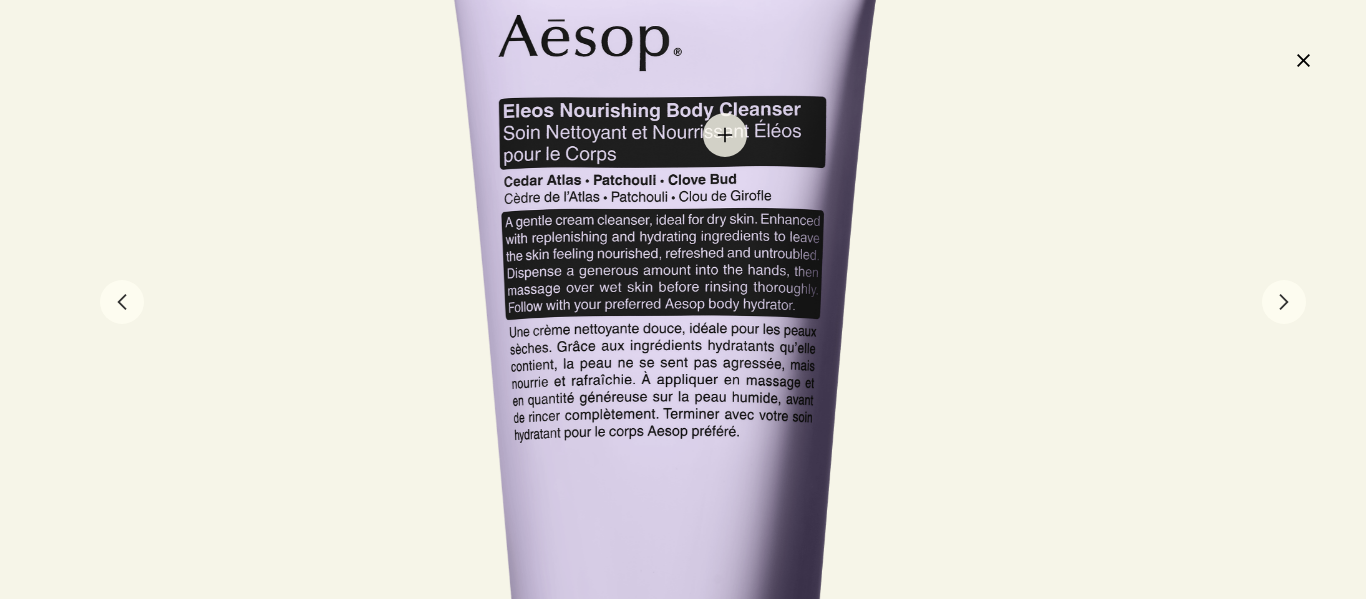 click at bounding box center [665, 447] 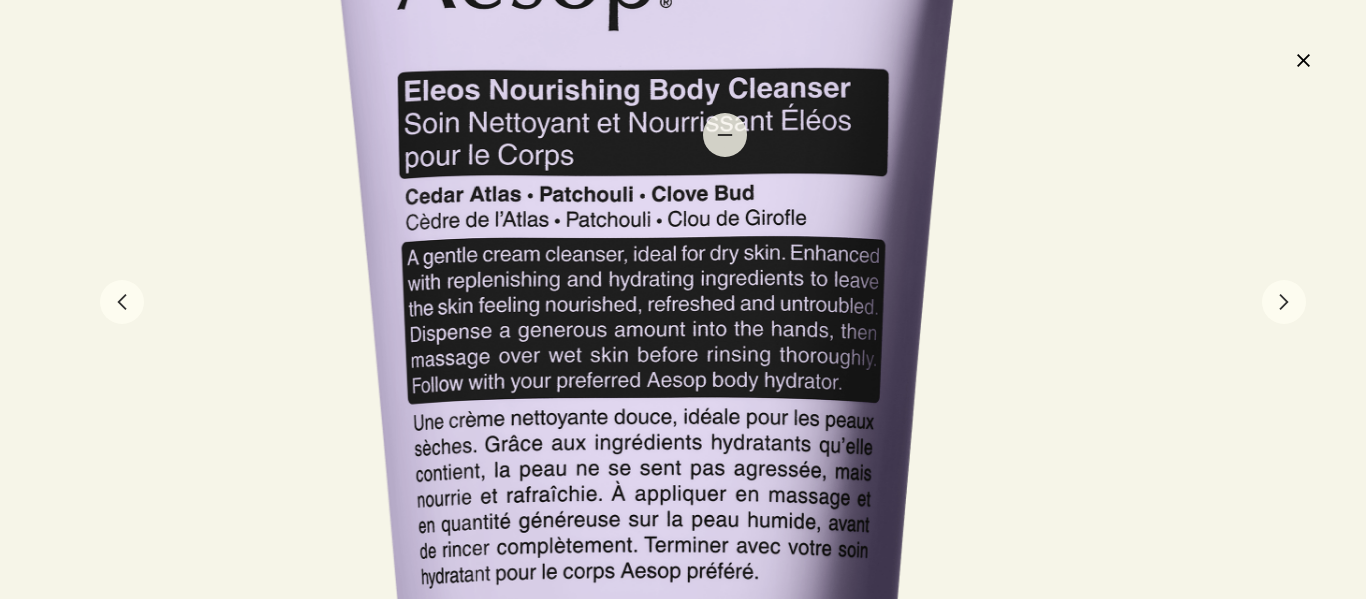 click at bounding box center (646, 595) 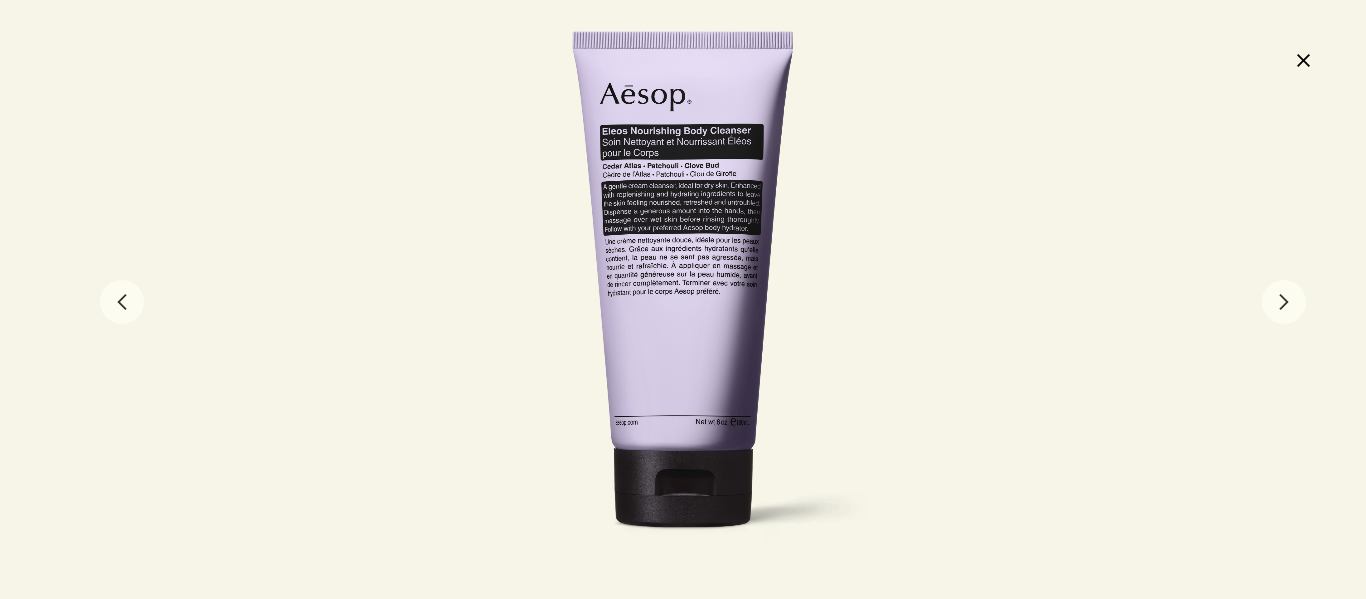 click on "close" at bounding box center (1303, 60) 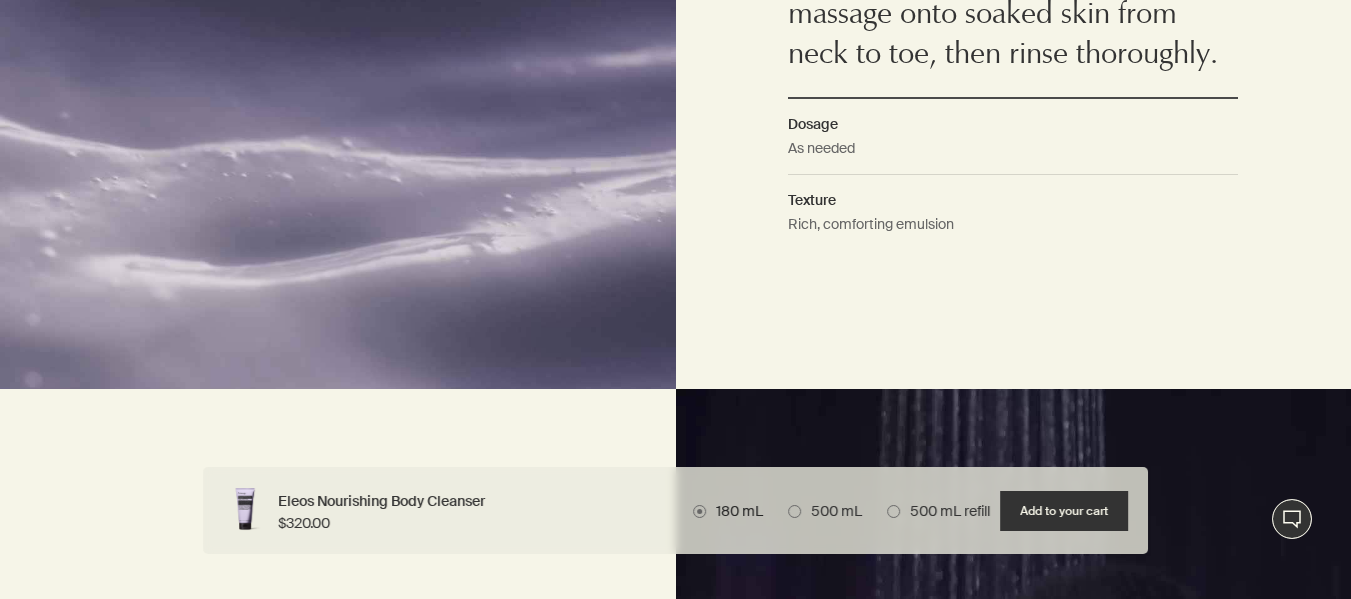 scroll, scrollTop: 1900, scrollLeft: 0, axis: vertical 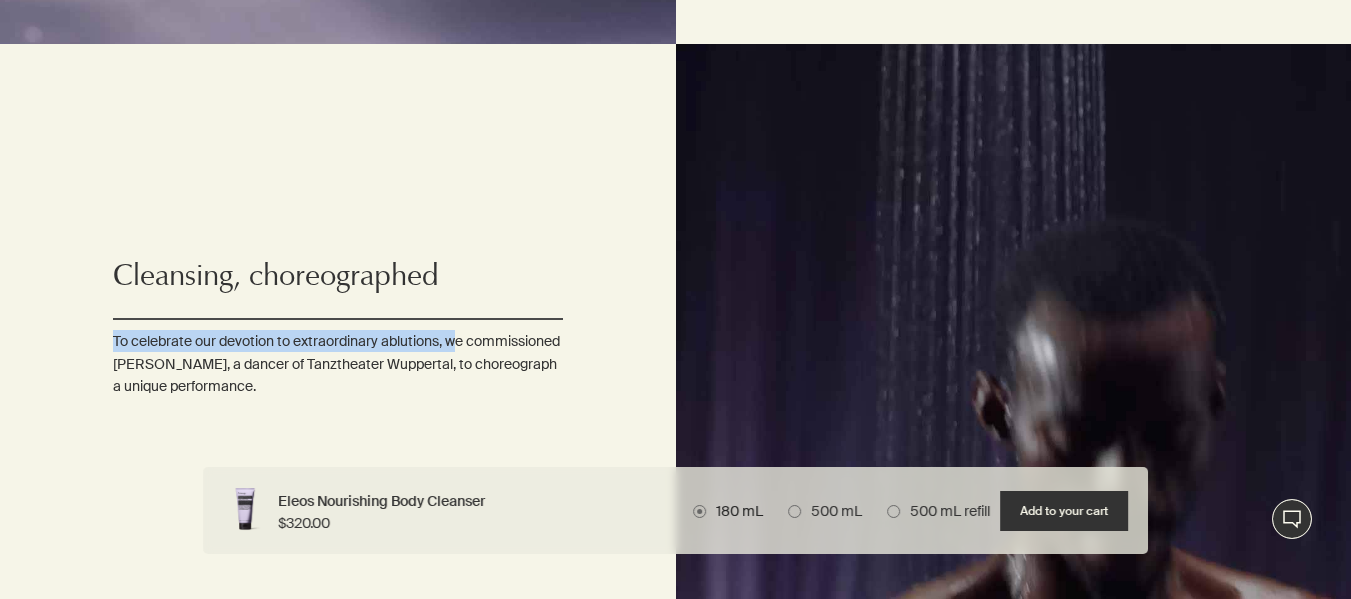 drag, startPoint x: 99, startPoint y: 339, endPoint x: 455, endPoint y: 334, distance: 356.03513 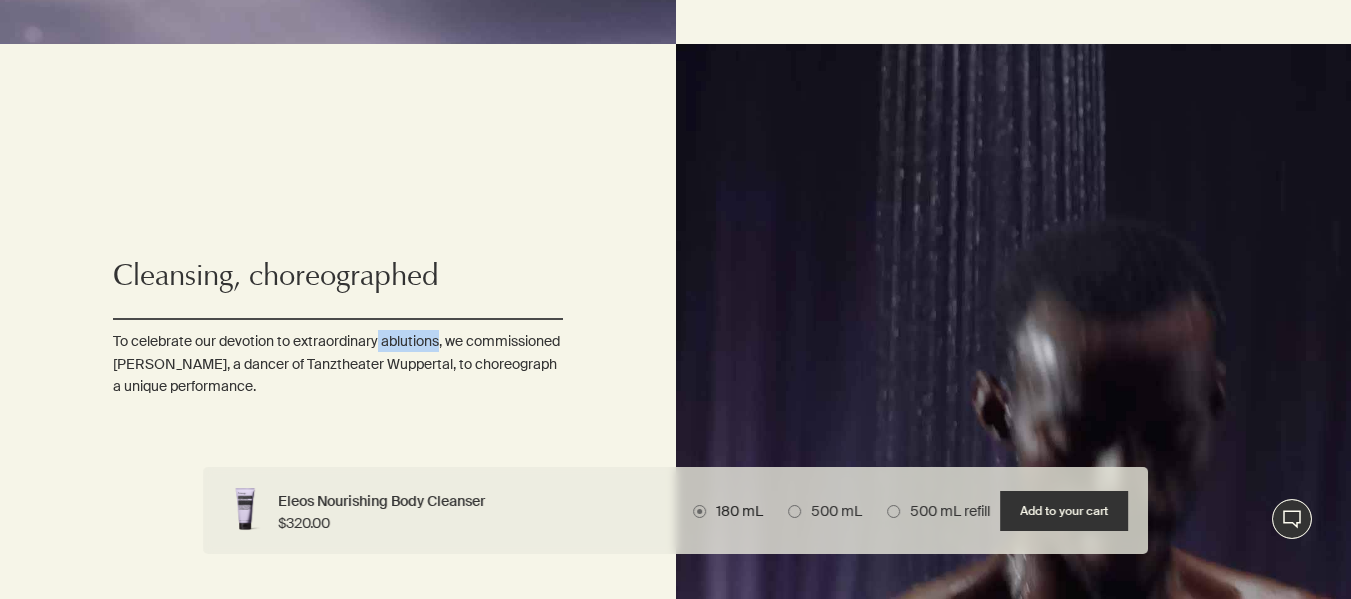 drag, startPoint x: 381, startPoint y: 343, endPoint x: 440, endPoint y: 343, distance: 59 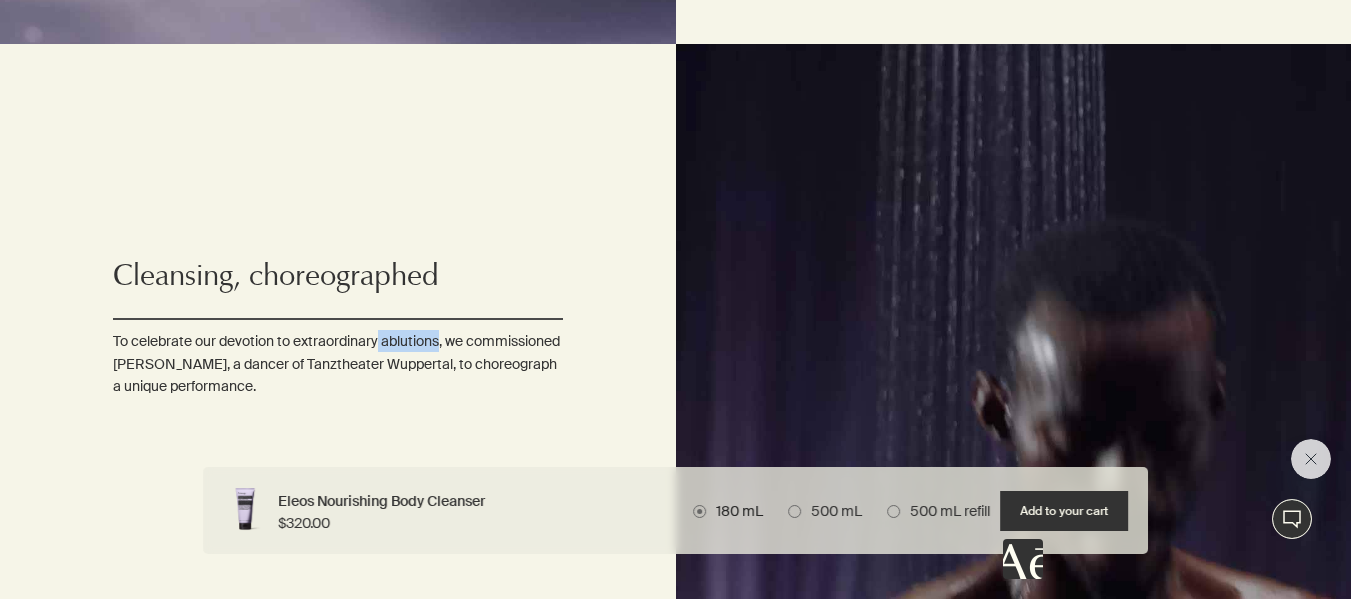 scroll, scrollTop: 0, scrollLeft: 0, axis: both 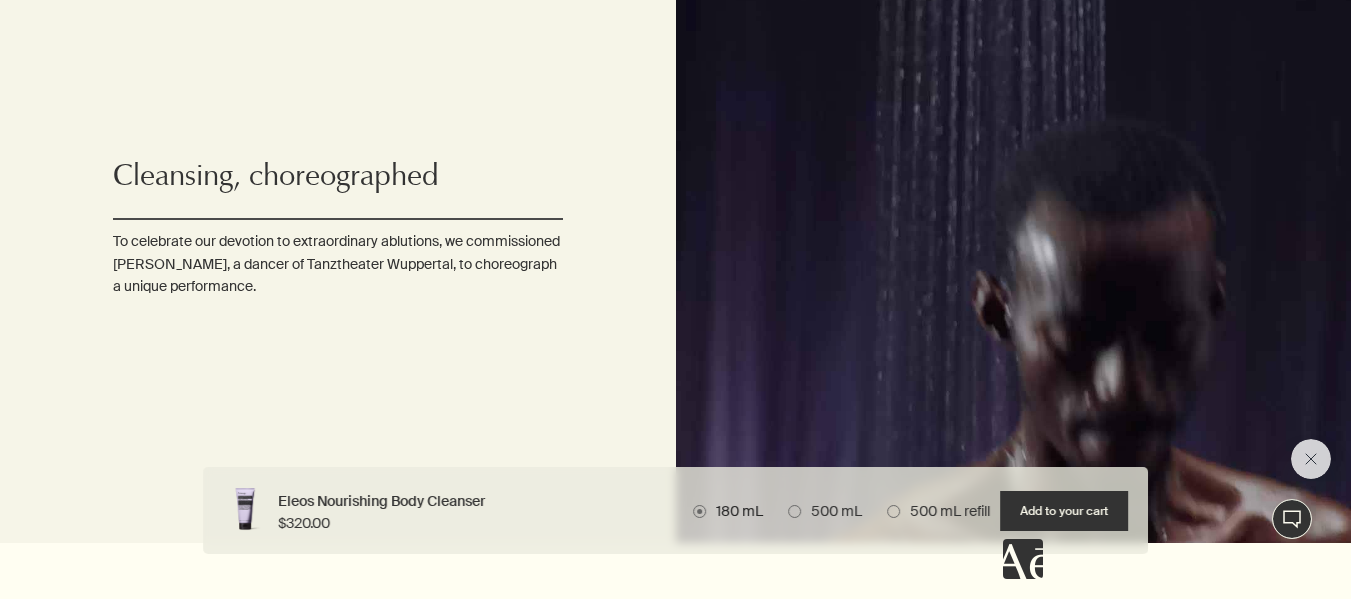 click on "To celebrate our devotion to extraordinary ablutions, we commissioned Nayoung Kim, a dancer of Tanztheater Wuppertal, to choreograph a unique performance." at bounding box center [338, 263] 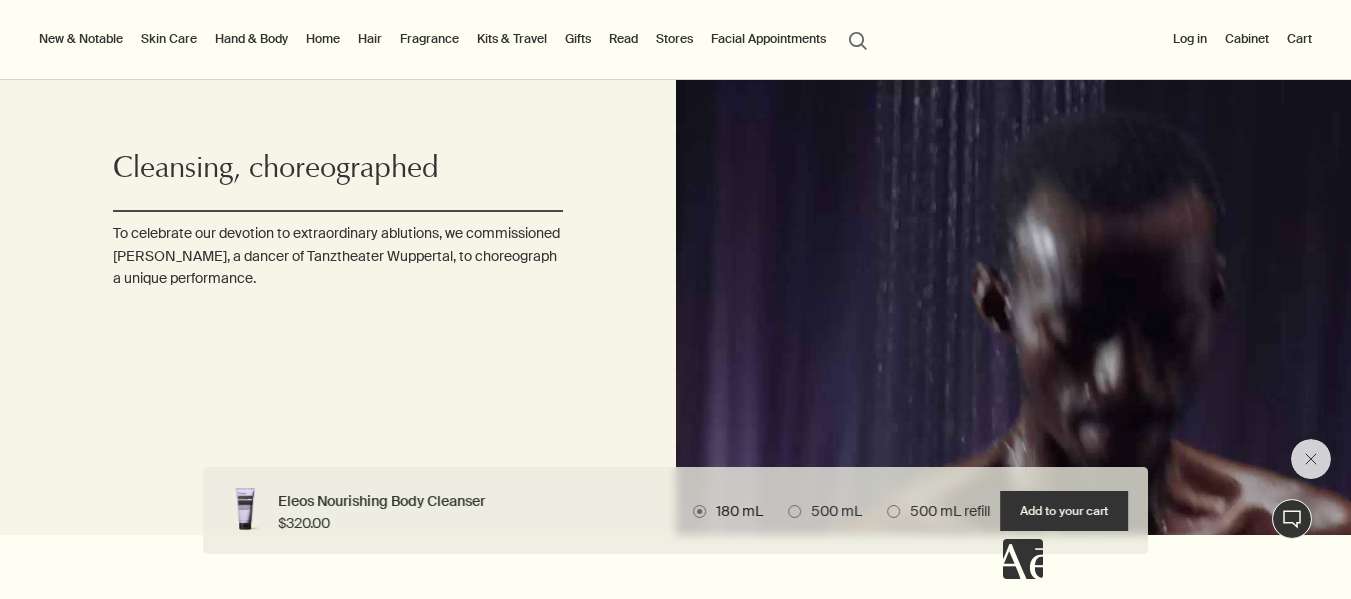 scroll, scrollTop: 2000, scrollLeft: 0, axis: vertical 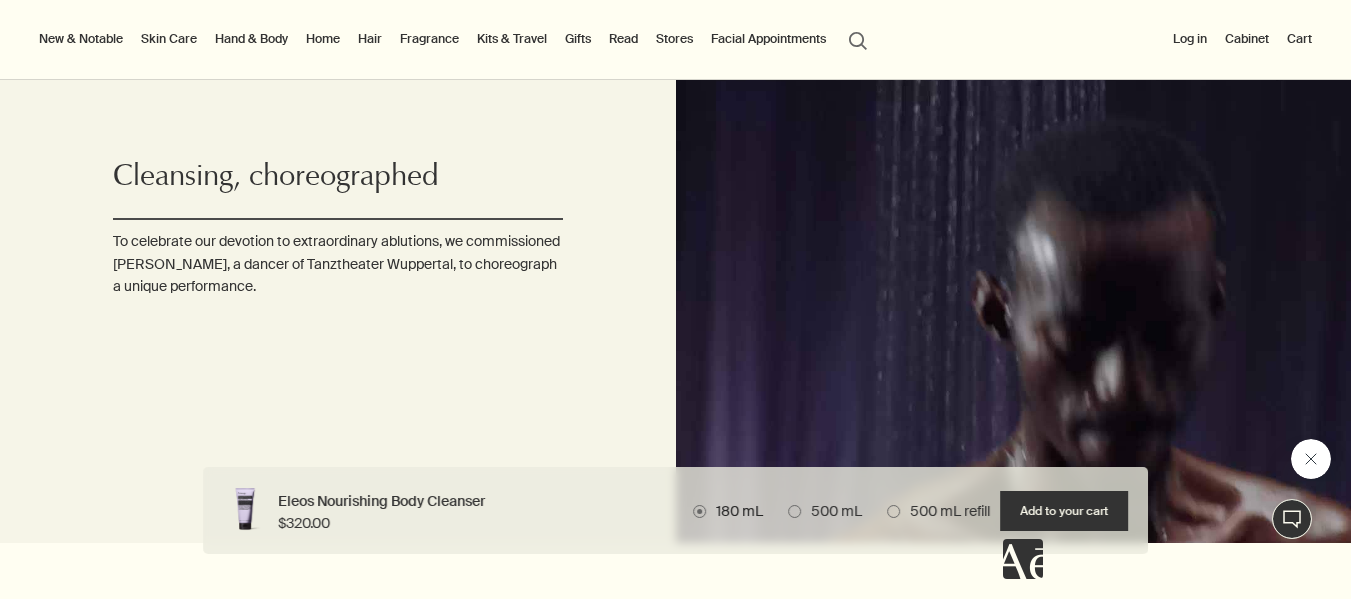 click at bounding box center [1311, 459] 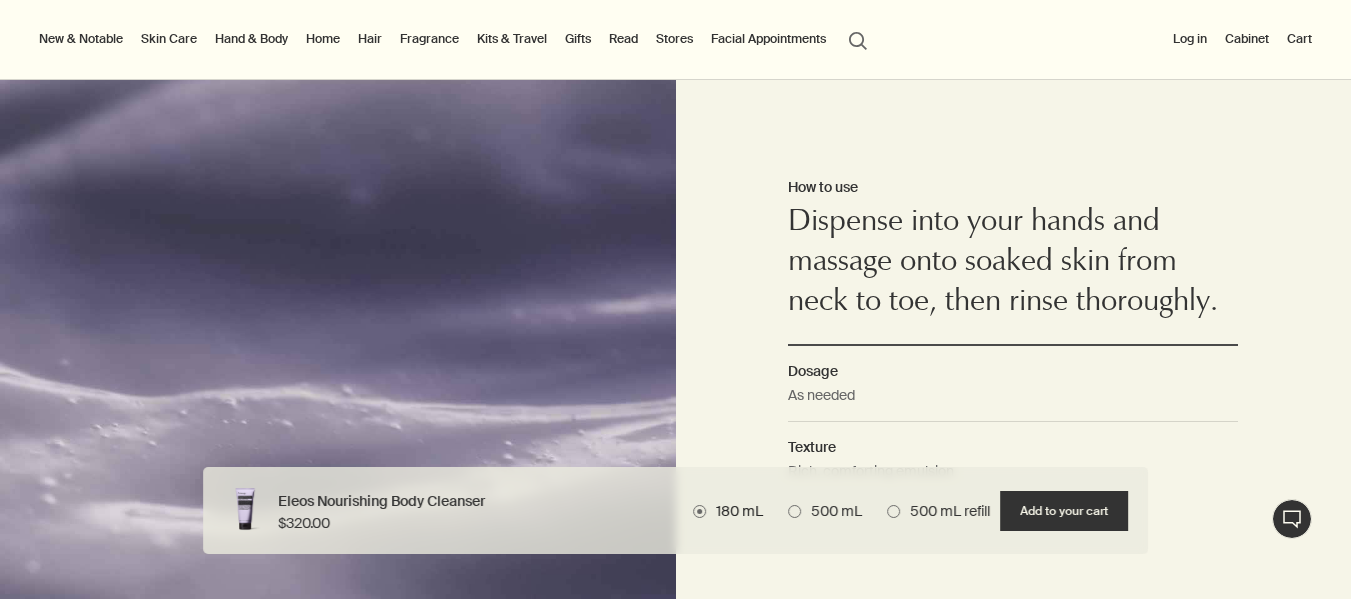 scroll, scrollTop: 1300, scrollLeft: 0, axis: vertical 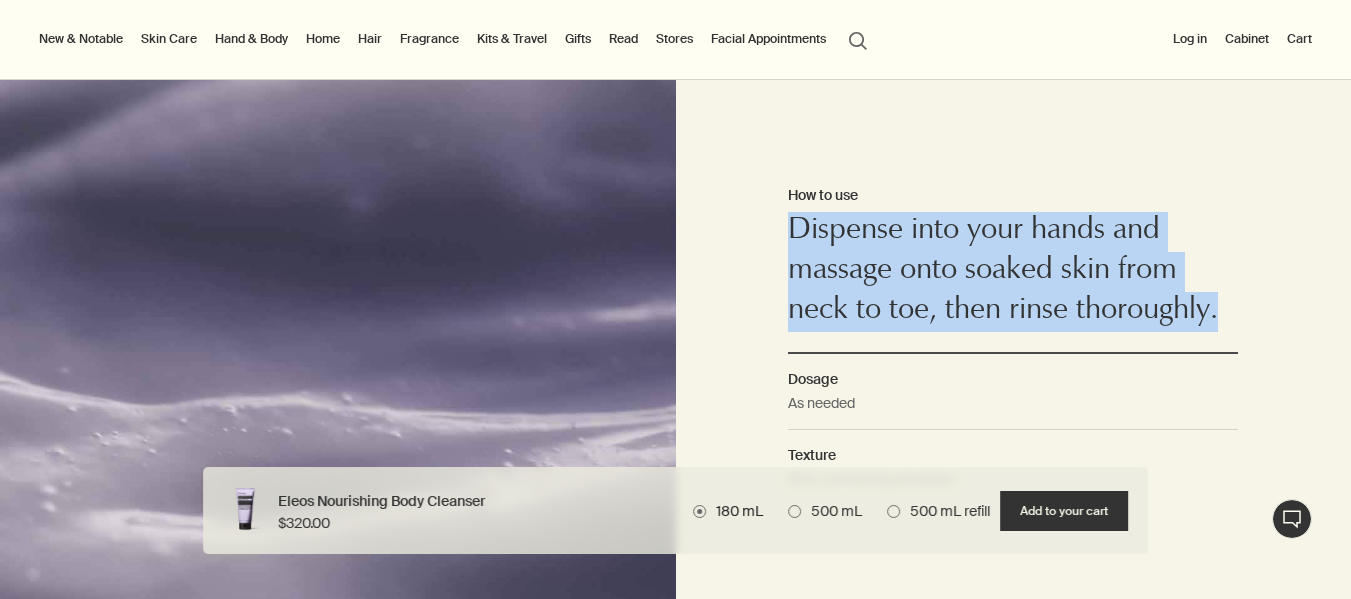 drag, startPoint x: 772, startPoint y: 234, endPoint x: 1224, endPoint y: 320, distance: 460.10867 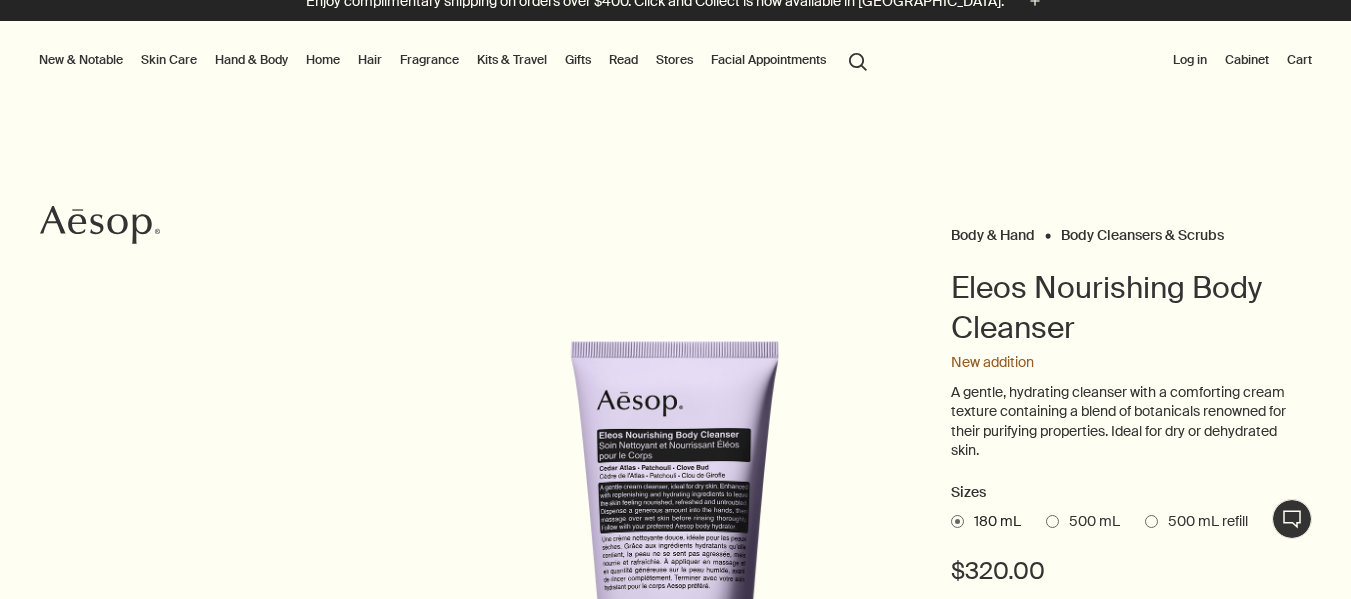 scroll, scrollTop: 0, scrollLeft: 0, axis: both 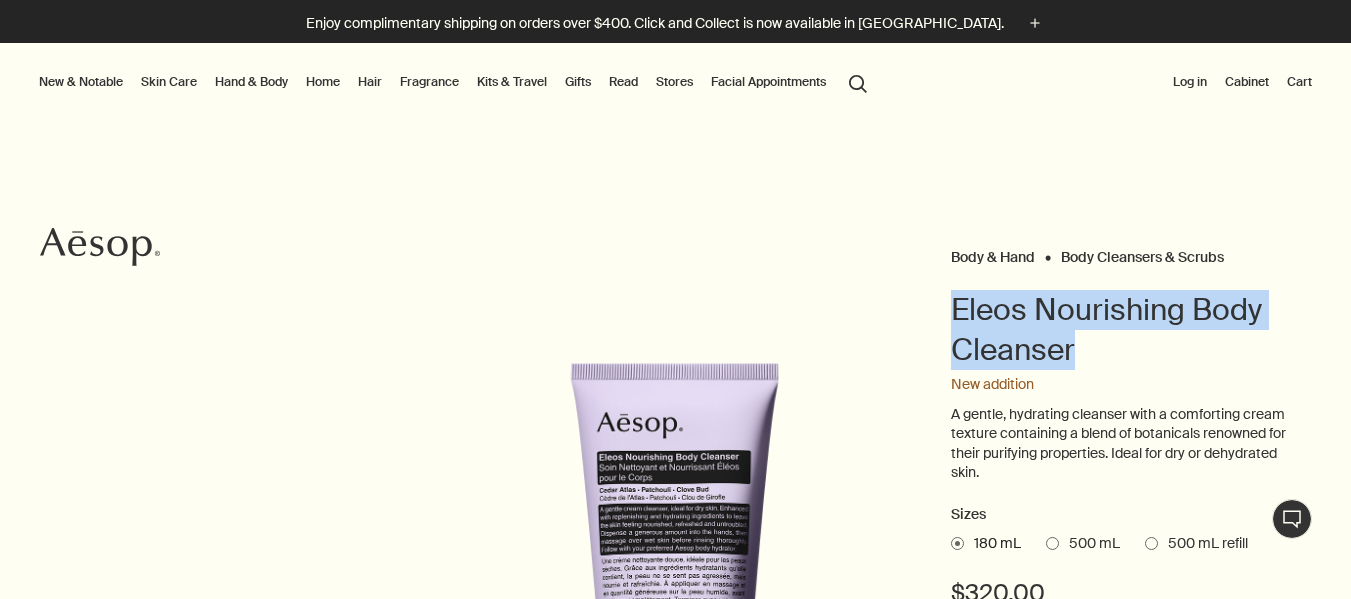 drag, startPoint x: 1031, startPoint y: 340, endPoint x: 1108, endPoint y: 351, distance: 77.781746 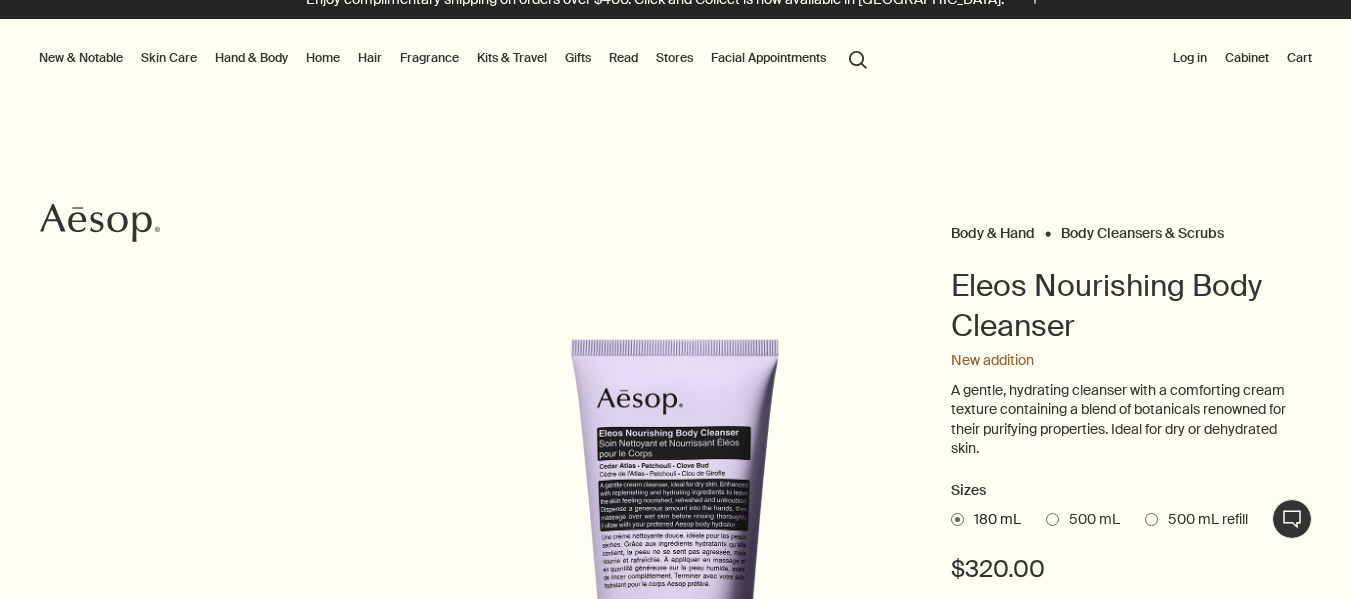 scroll, scrollTop: 300, scrollLeft: 0, axis: vertical 